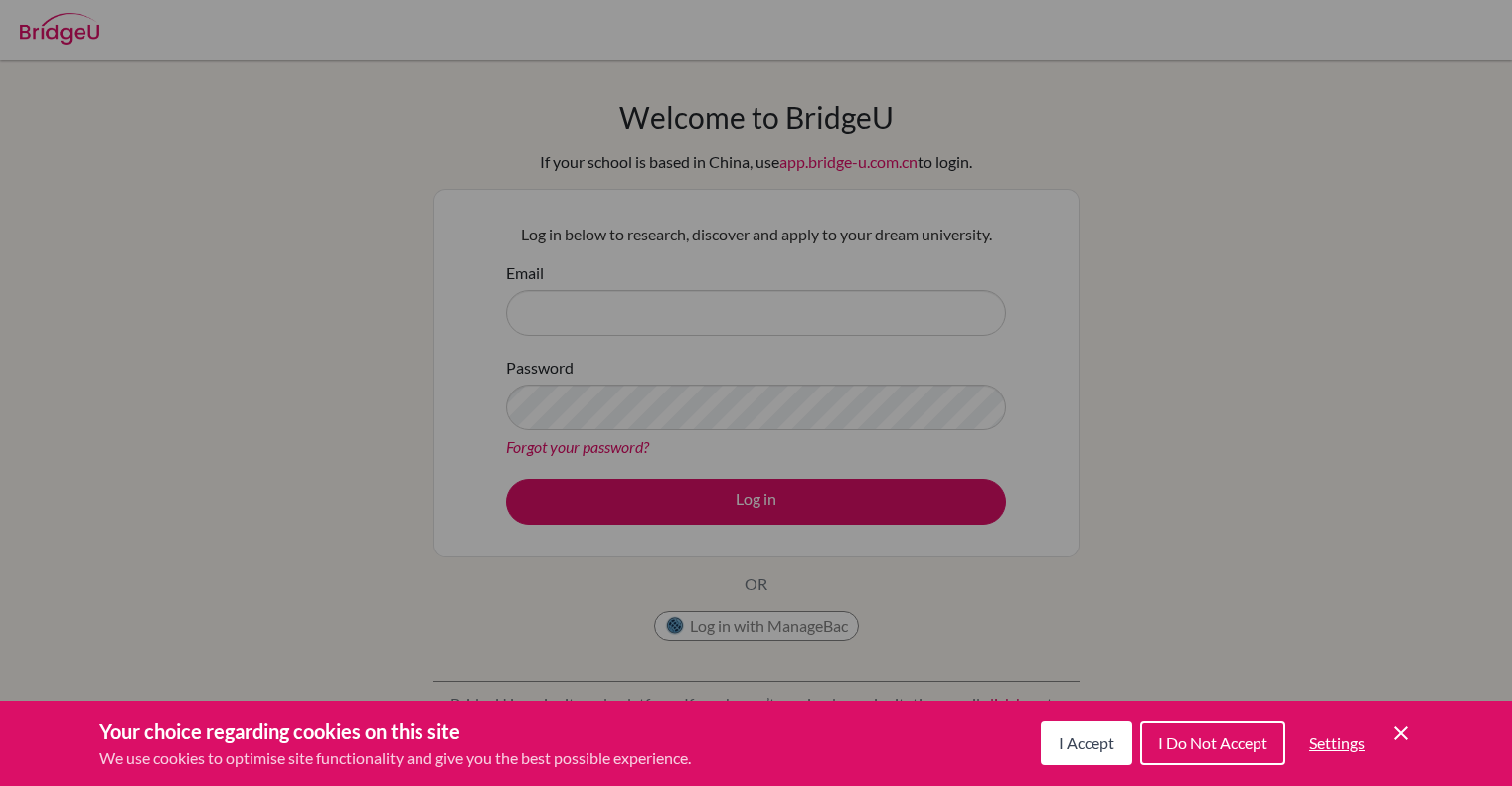 scroll, scrollTop: 0, scrollLeft: 0, axis: both 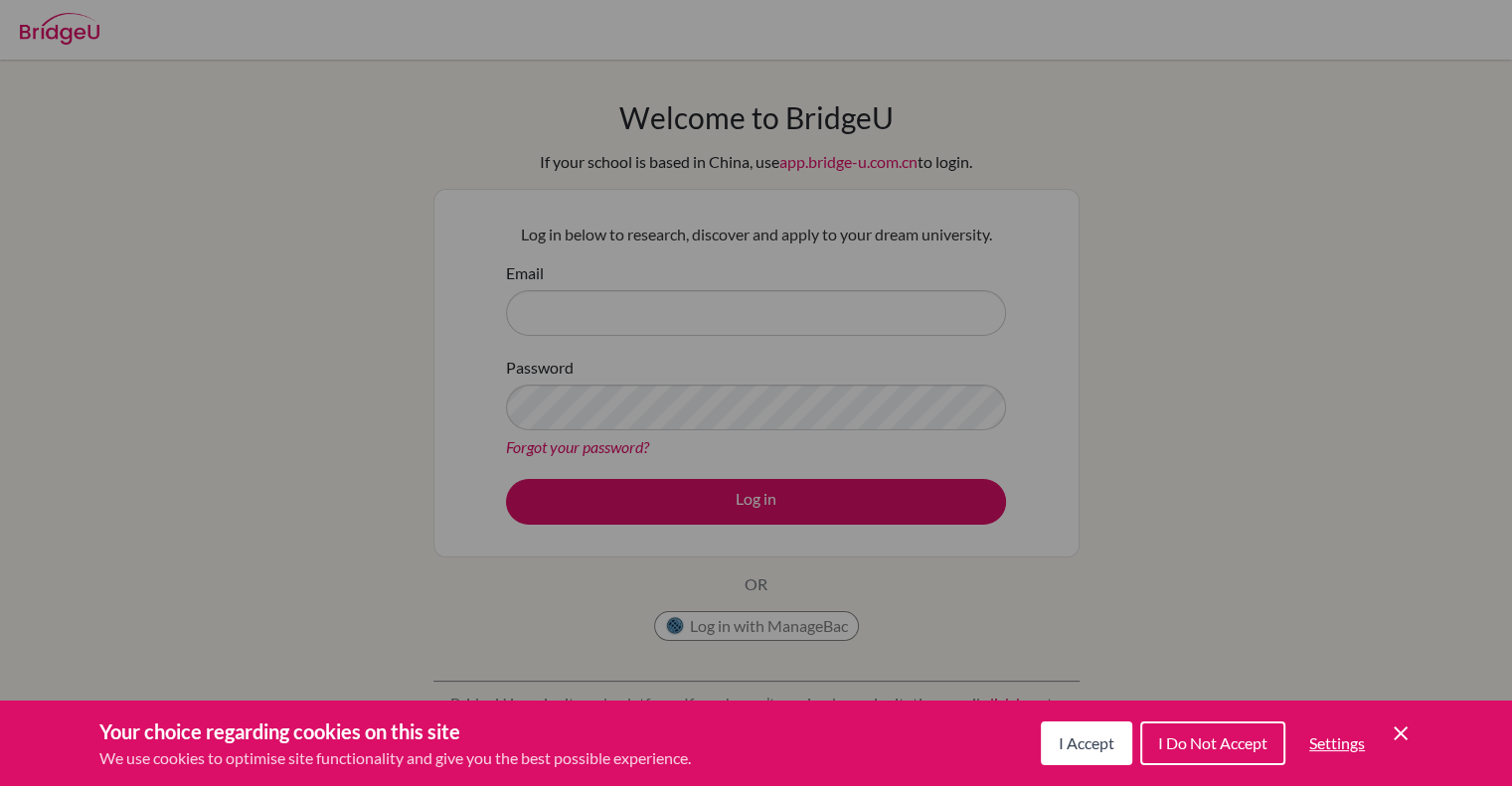 click on "Cookie Control Close Icon" 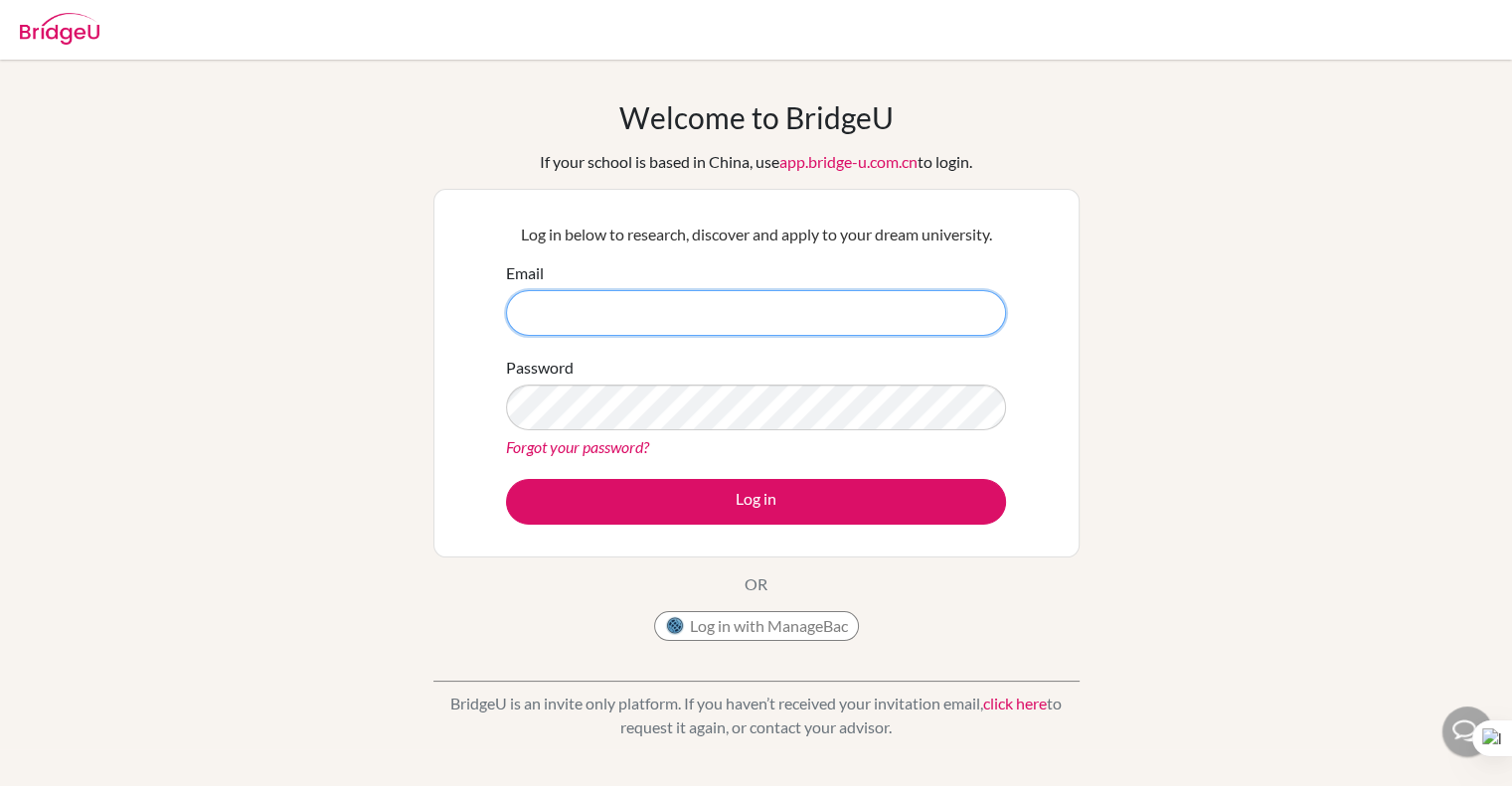click on "Email" at bounding box center [756, 313] 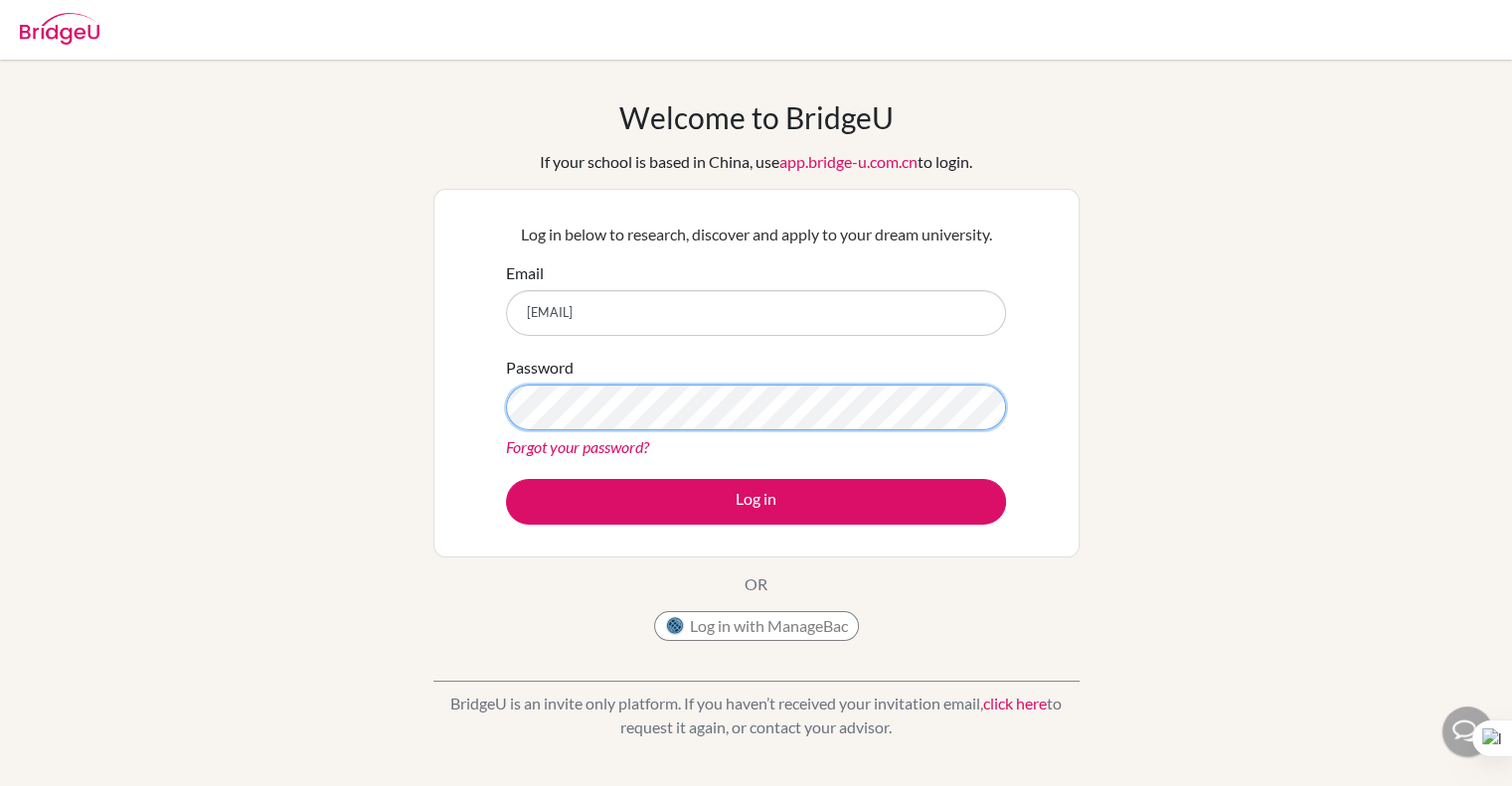 click on "Log in" at bounding box center (756, 502) 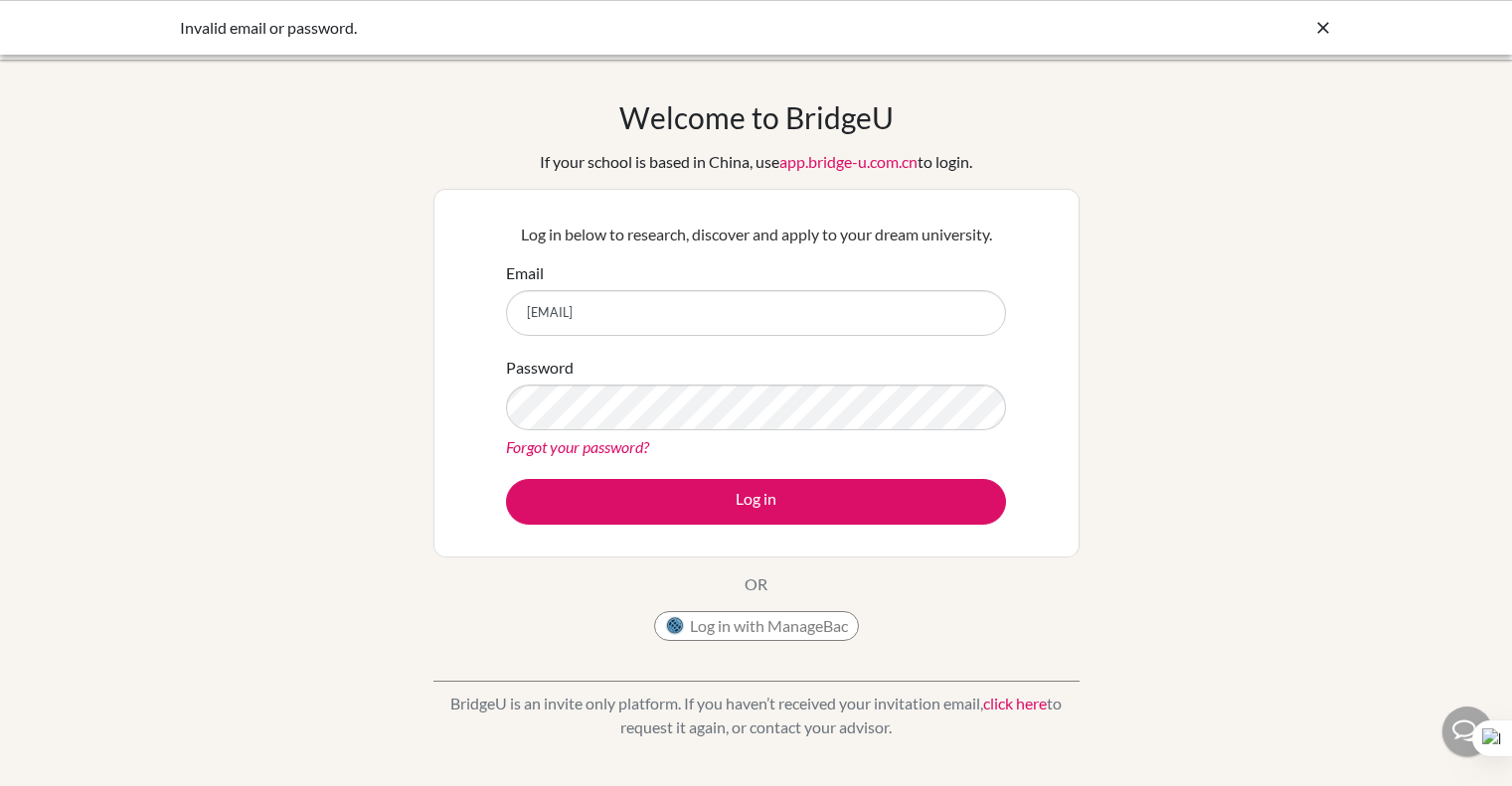 scroll, scrollTop: 0, scrollLeft: 0, axis: both 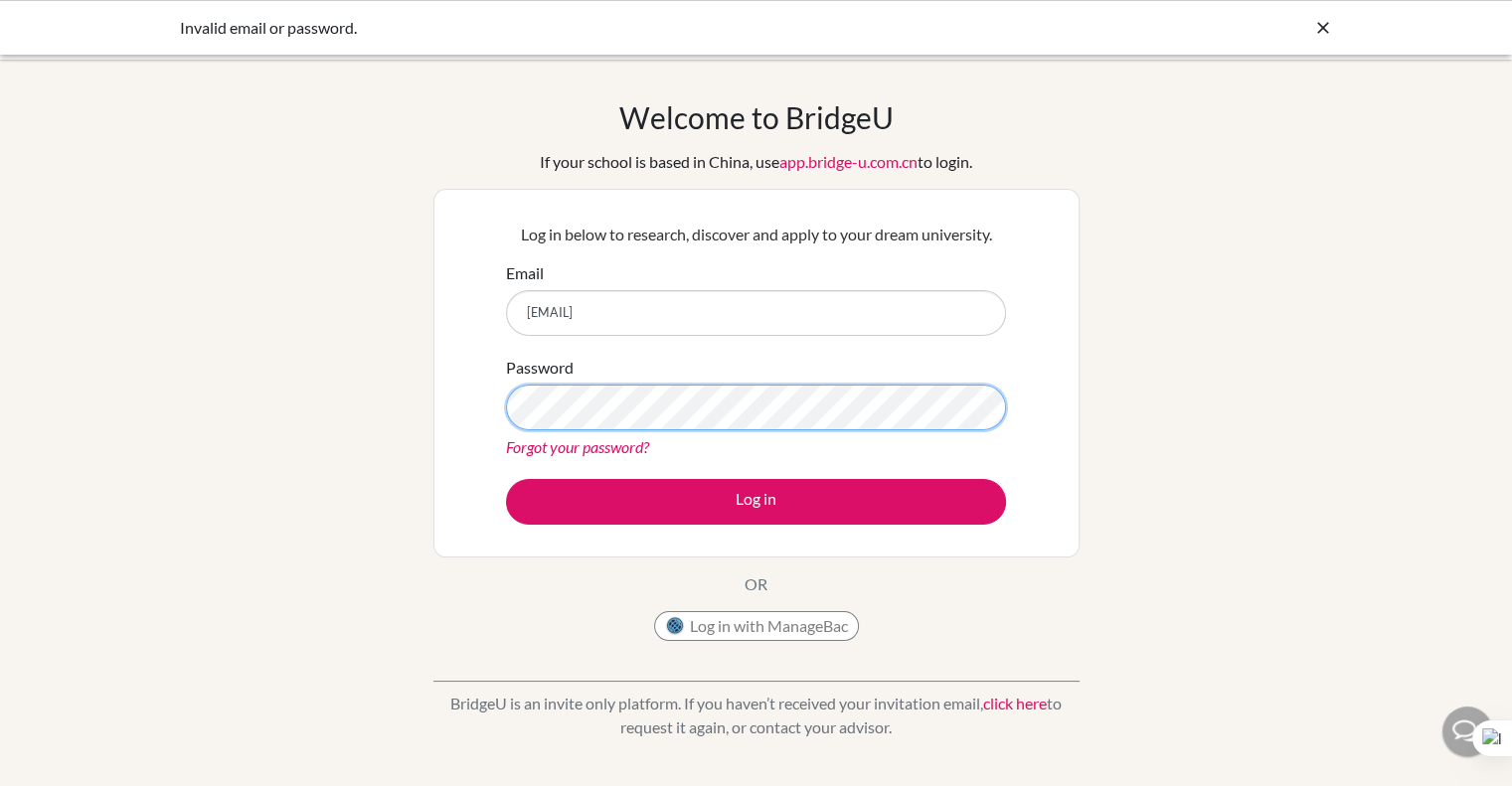 click on "Log in" at bounding box center (756, 502) 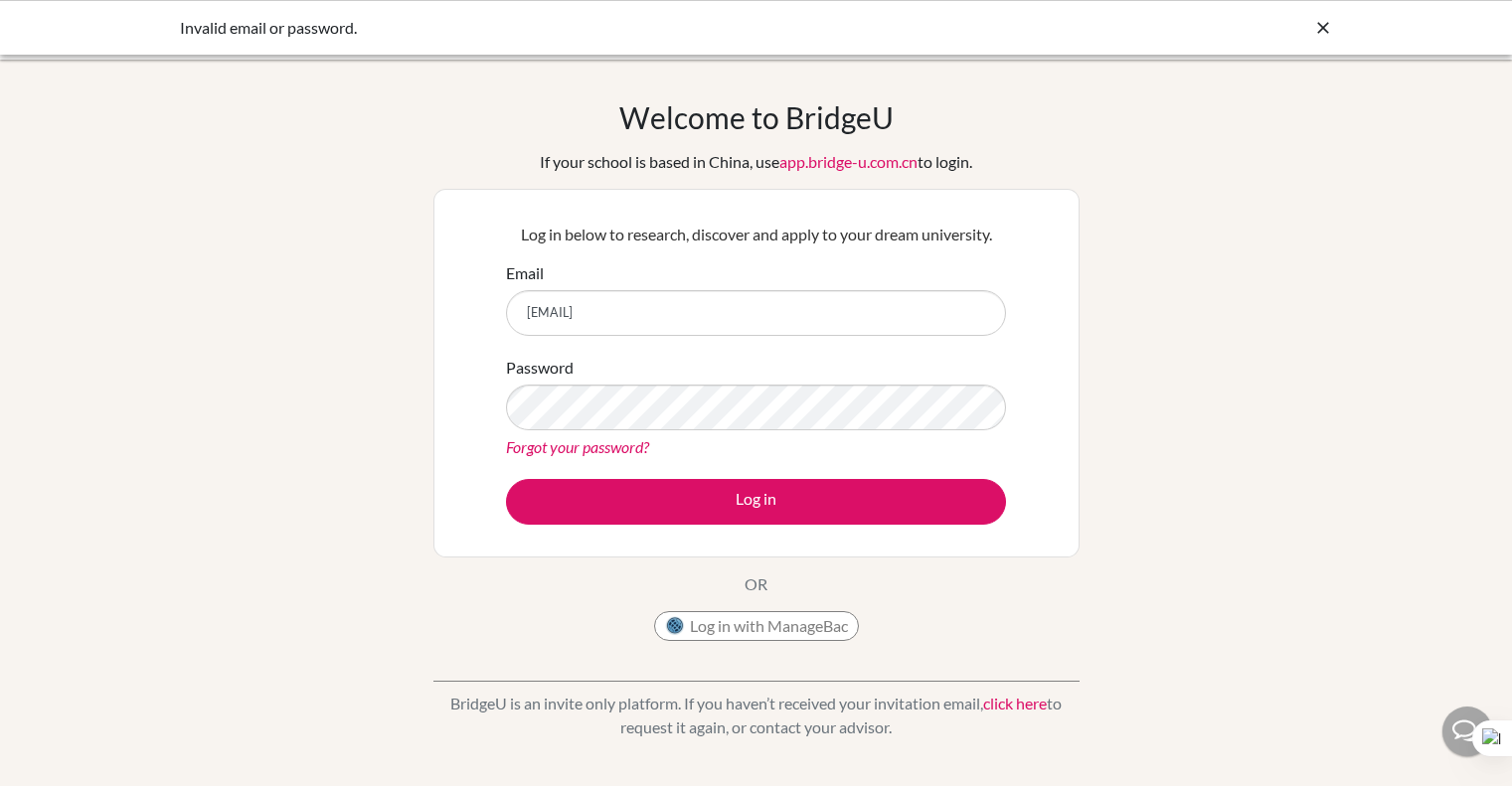 scroll, scrollTop: 0, scrollLeft: 0, axis: both 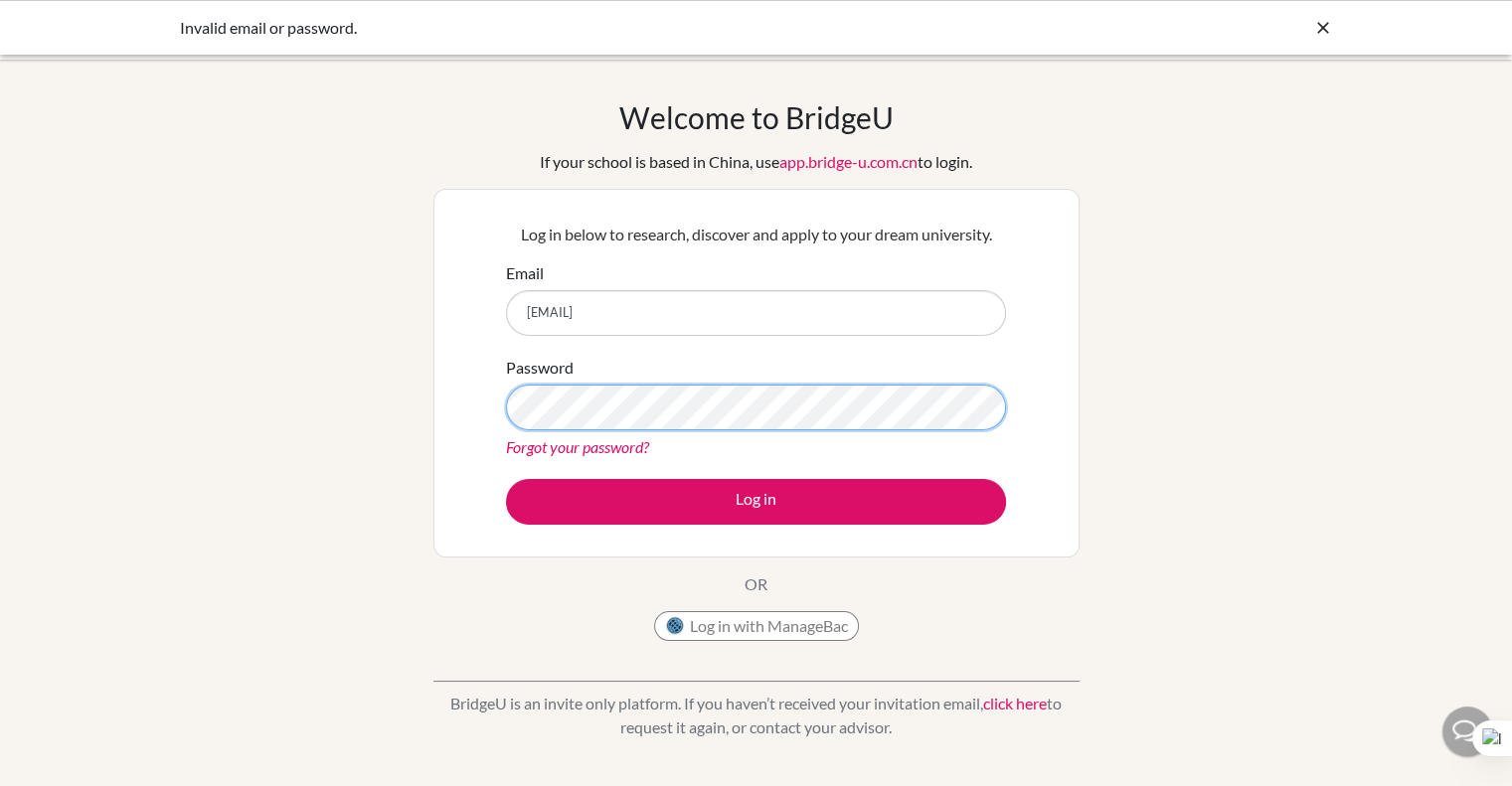 click on "Log in" at bounding box center (756, 502) 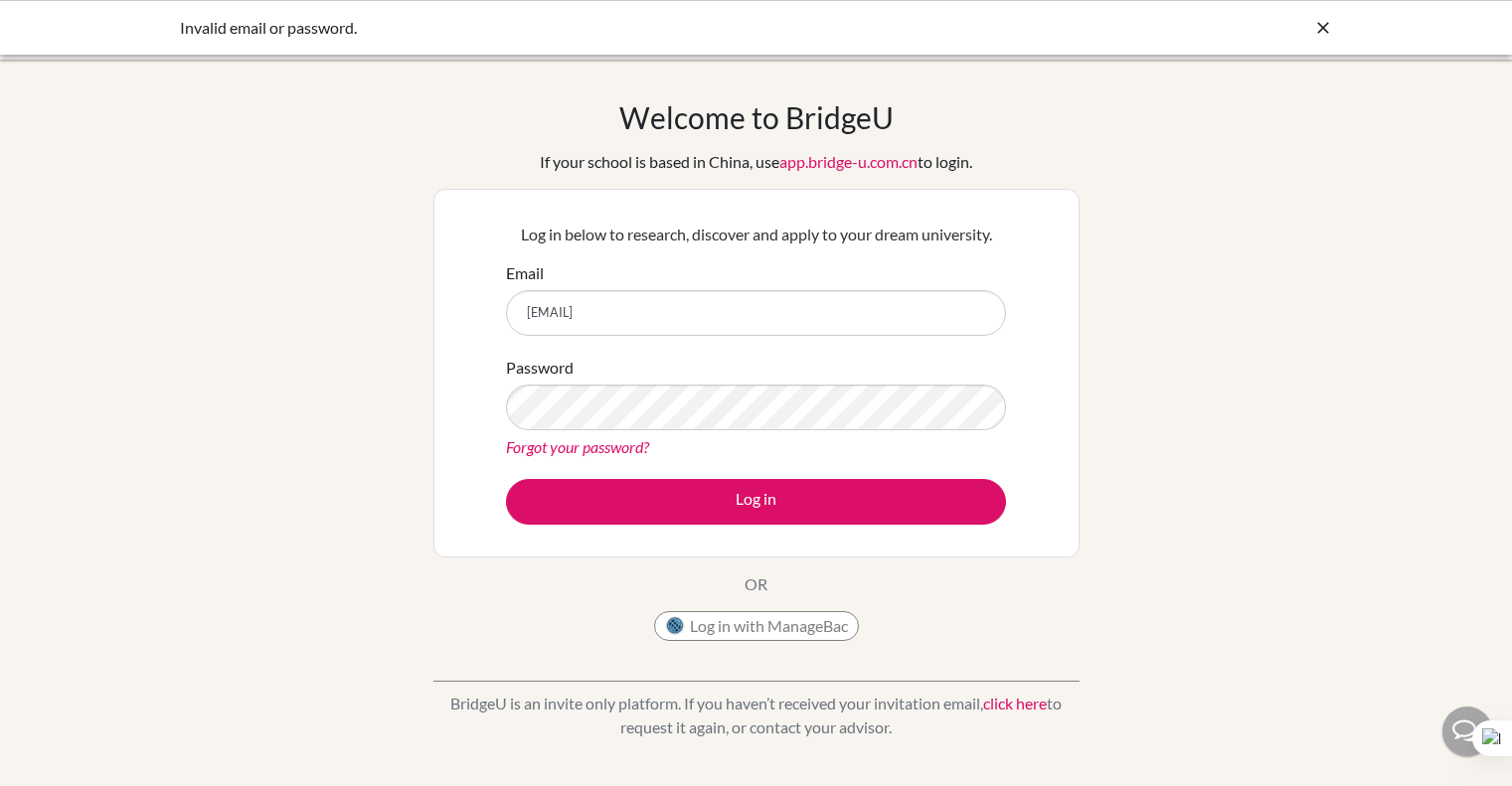 scroll, scrollTop: 0, scrollLeft: 0, axis: both 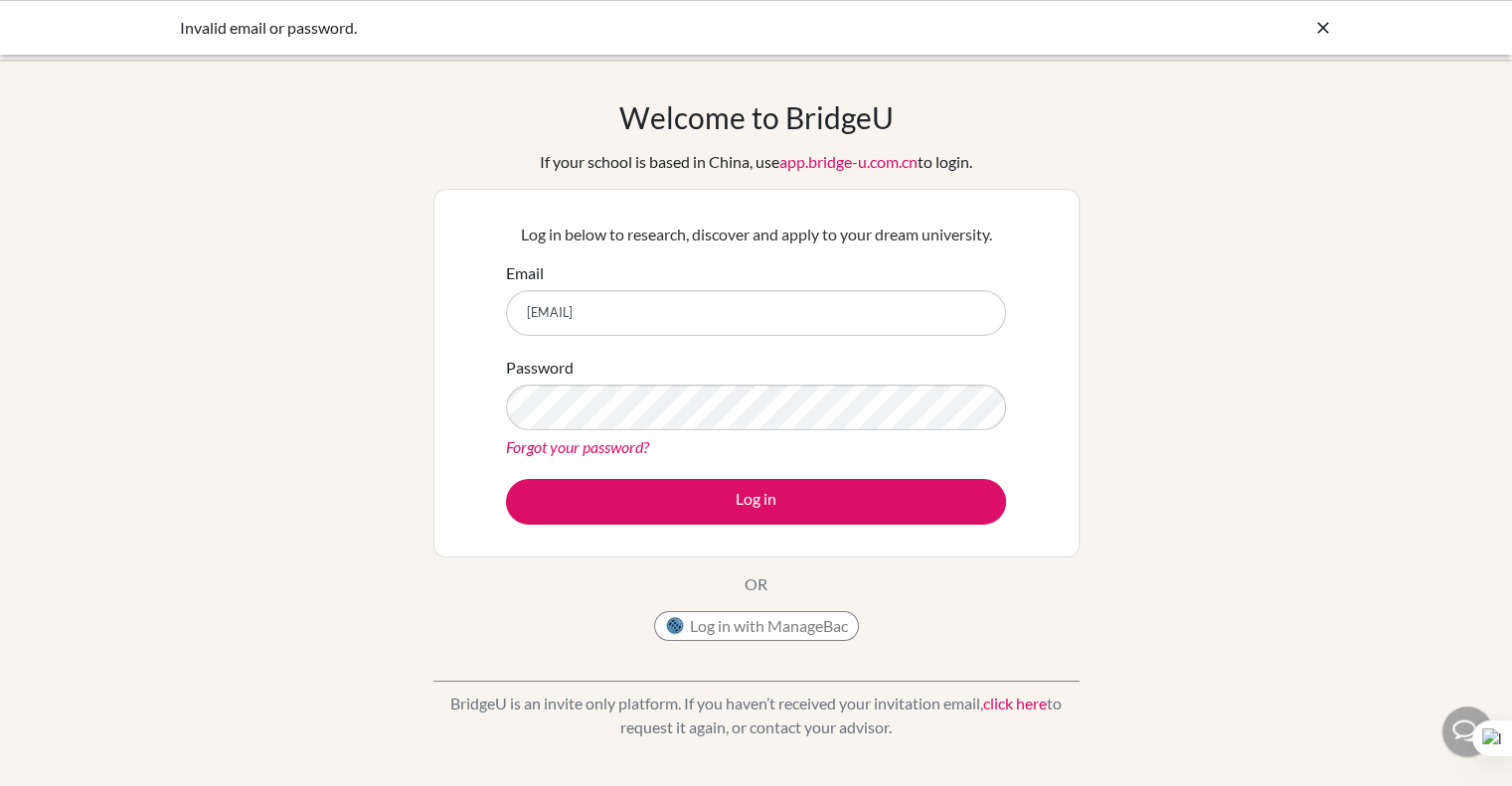click on "Forgot your password?" at bounding box center (578, 446) 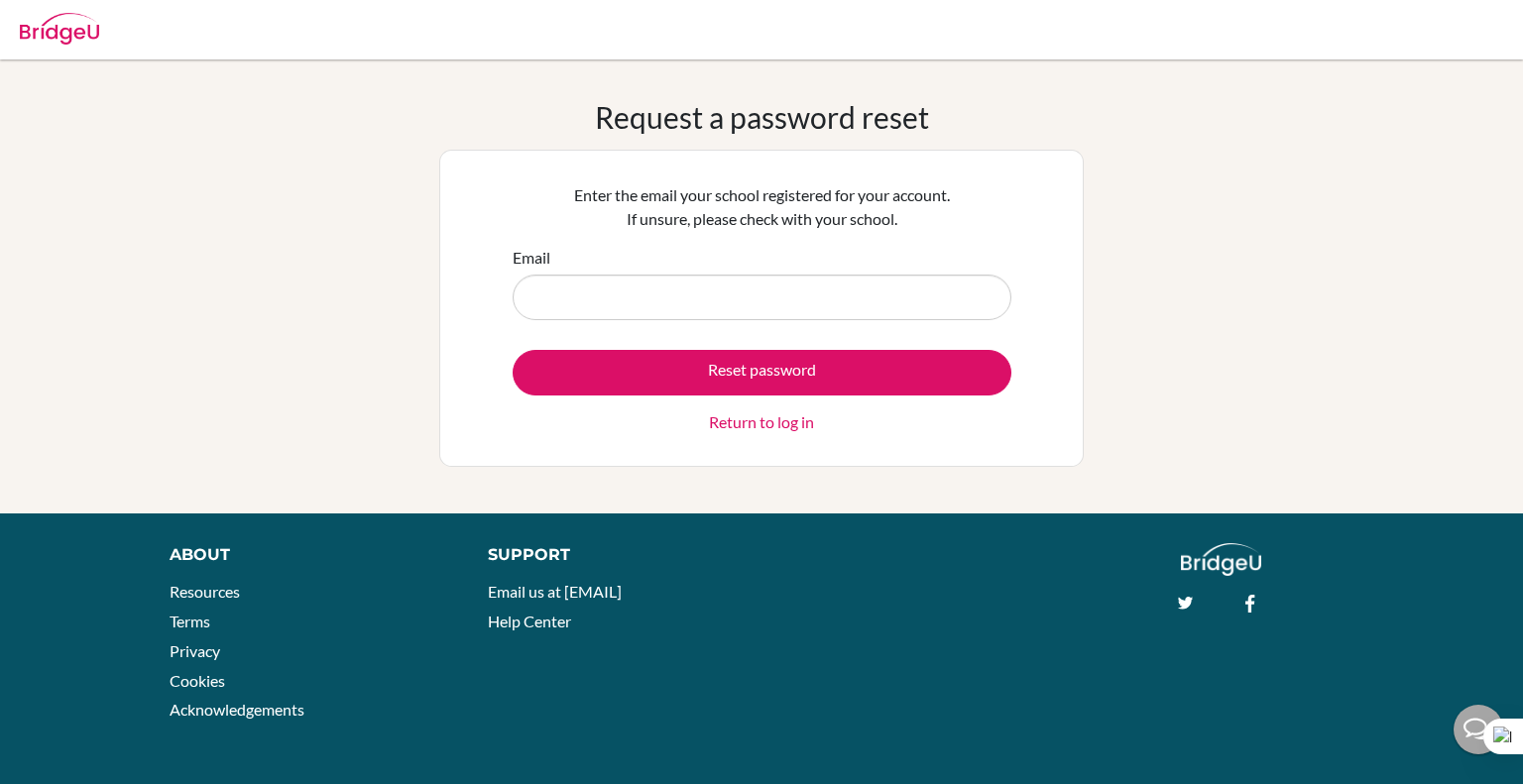 scroll, scrollTop: 0, scrollLeft: 0, axis: both 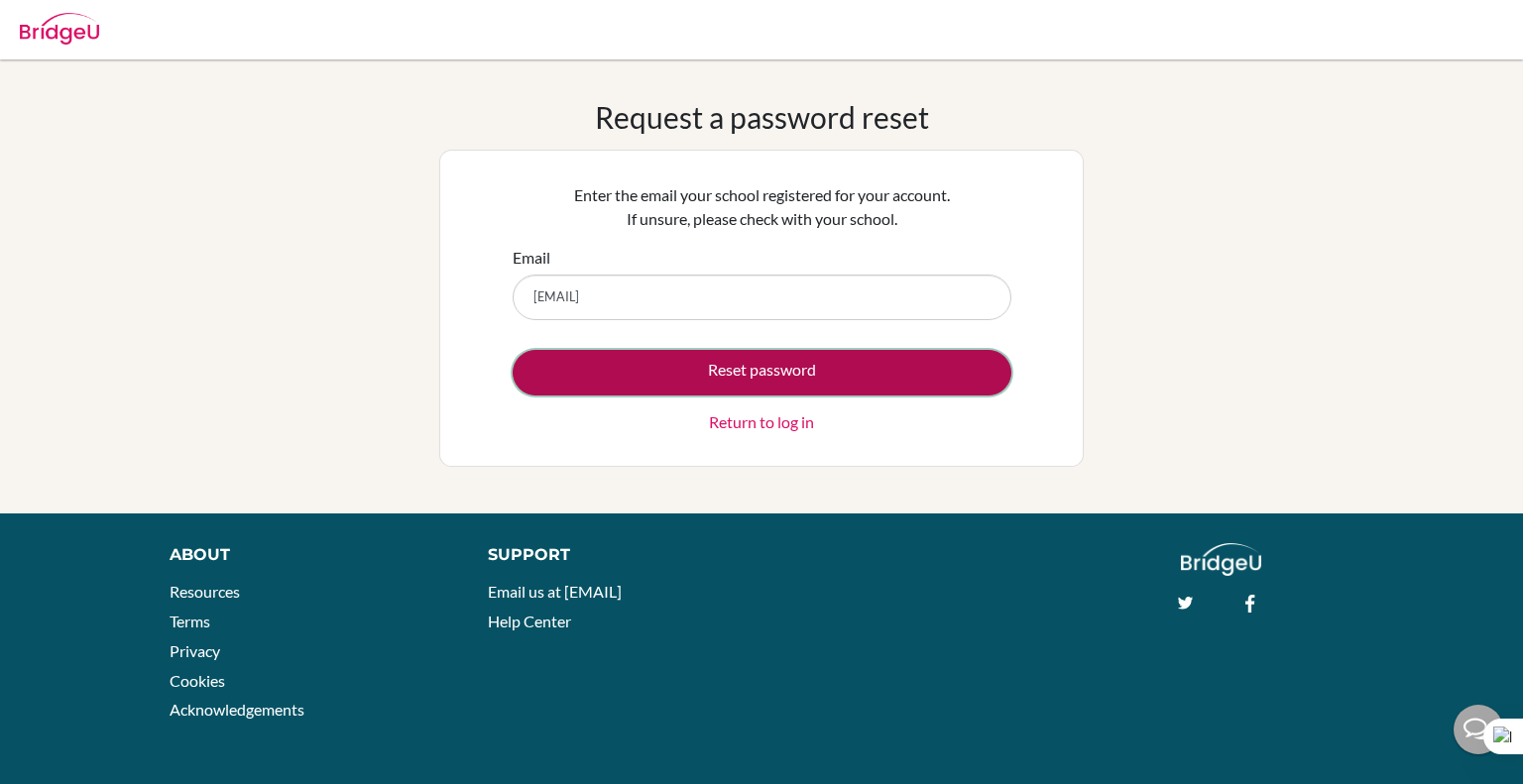 click on "Reset password" at bounding box center [762, 373] 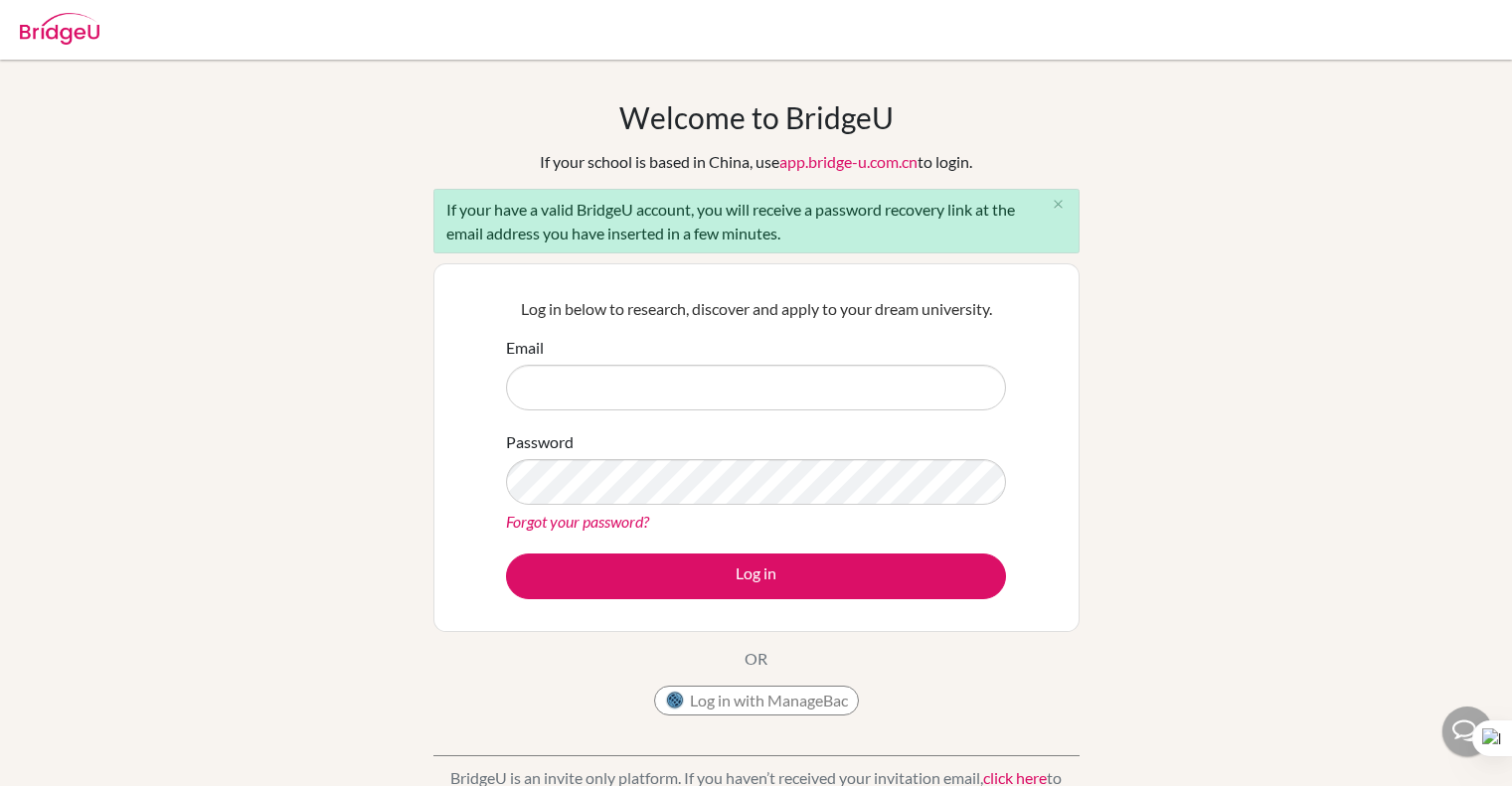 scroll, scrollTop: 0, scrollLeft: 0, axis: both 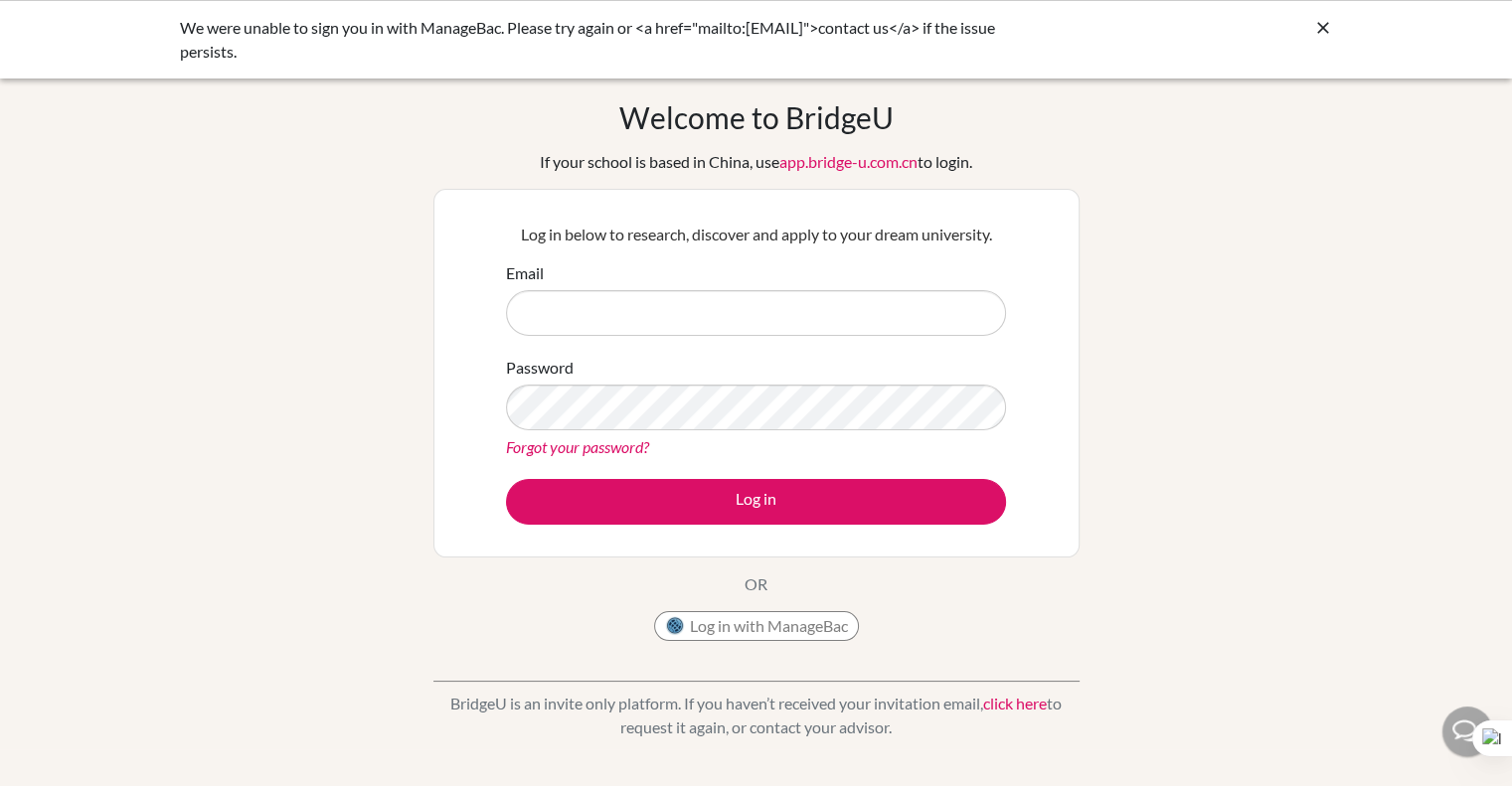 click on "Email" at bounding box center (756, 313) 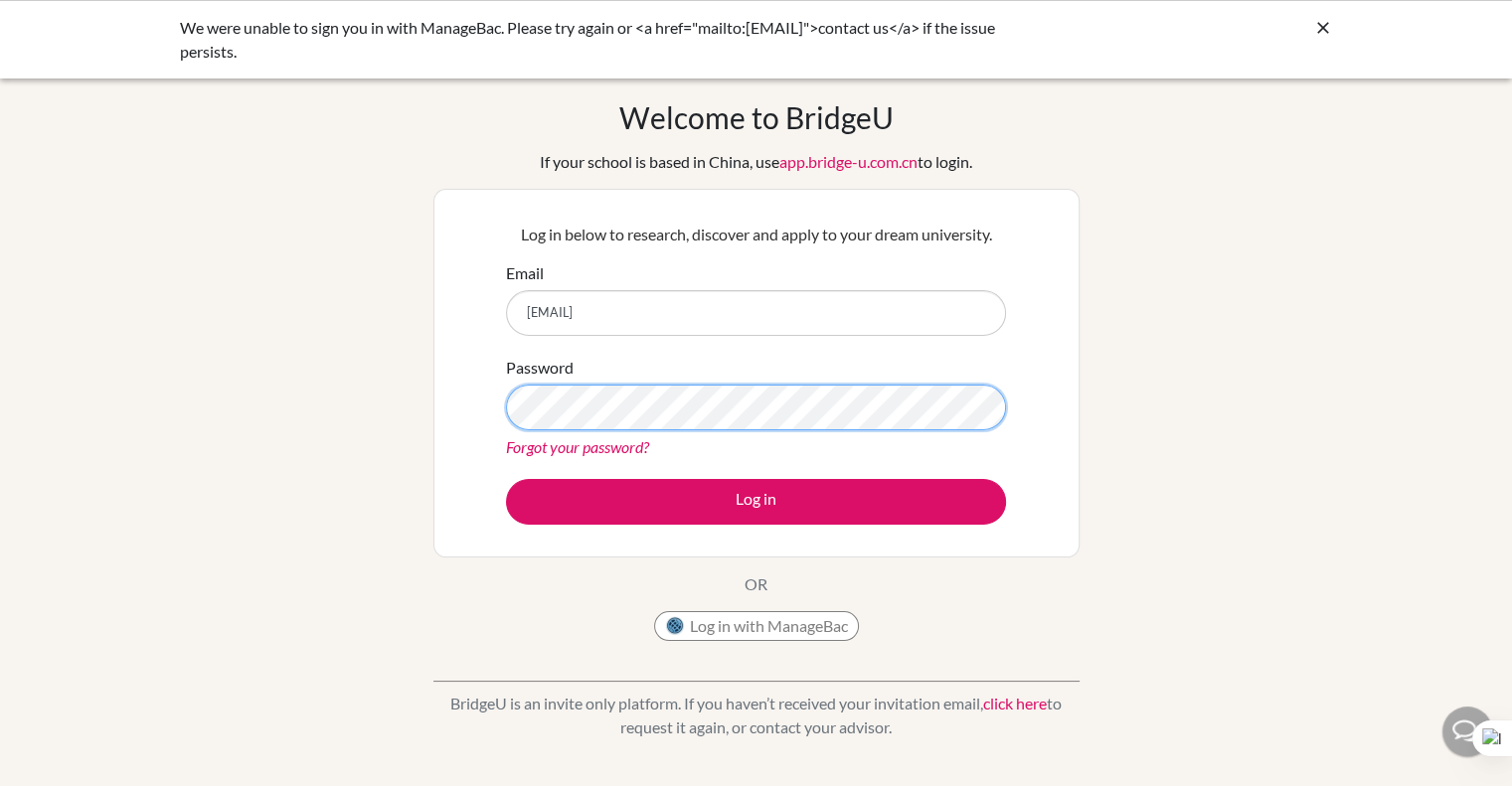 click on "Log in" at bounding box center [756, 502] 